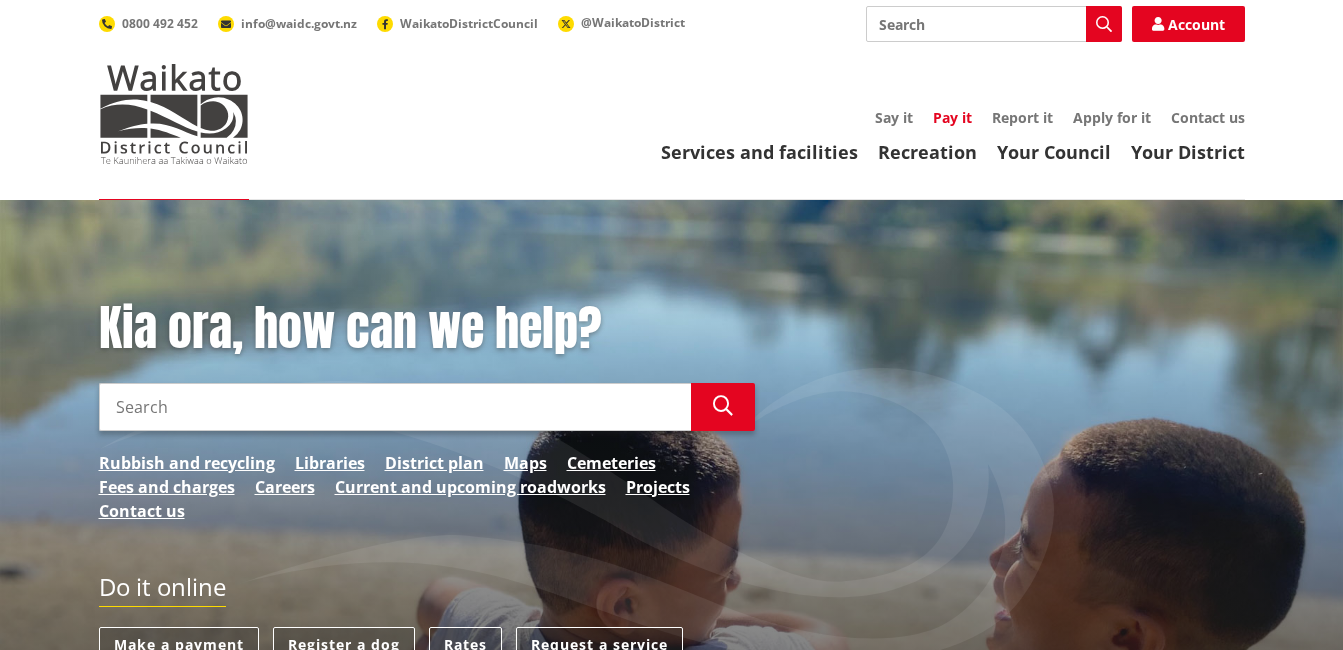scroll, scrollTop: 0, scrollLeft: 0, axis: both 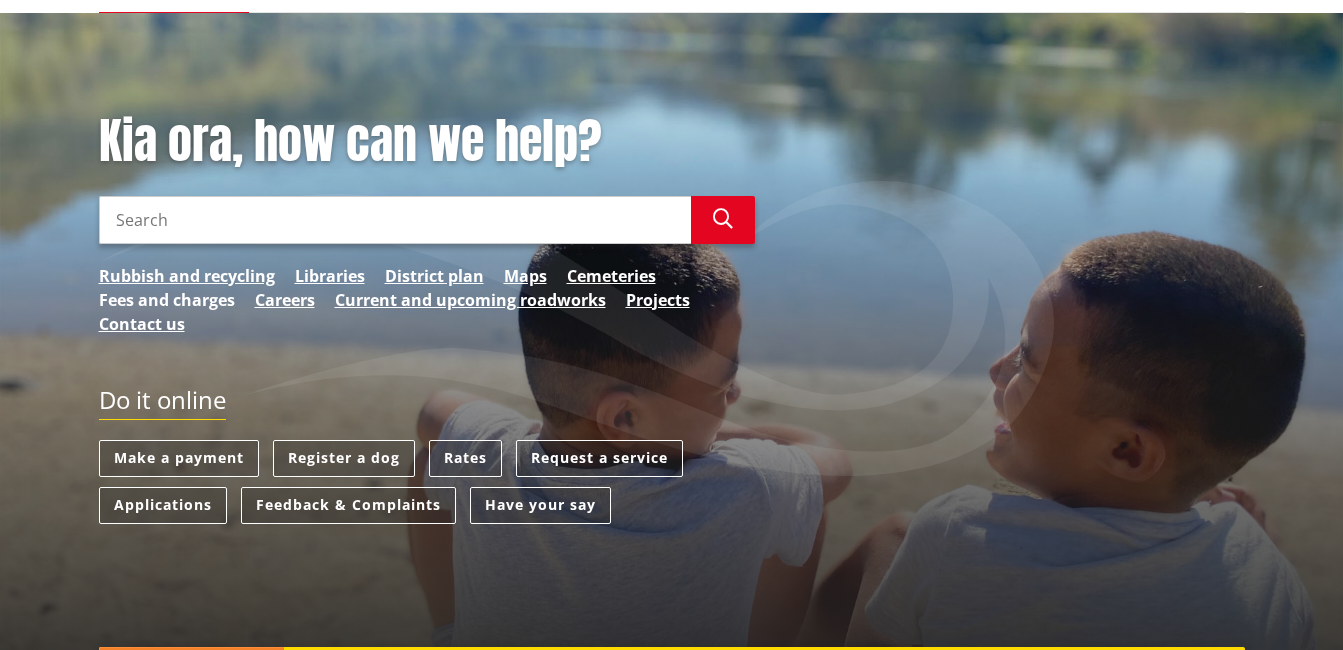 click on "Fees and charges" at bounding box center [167, 300] 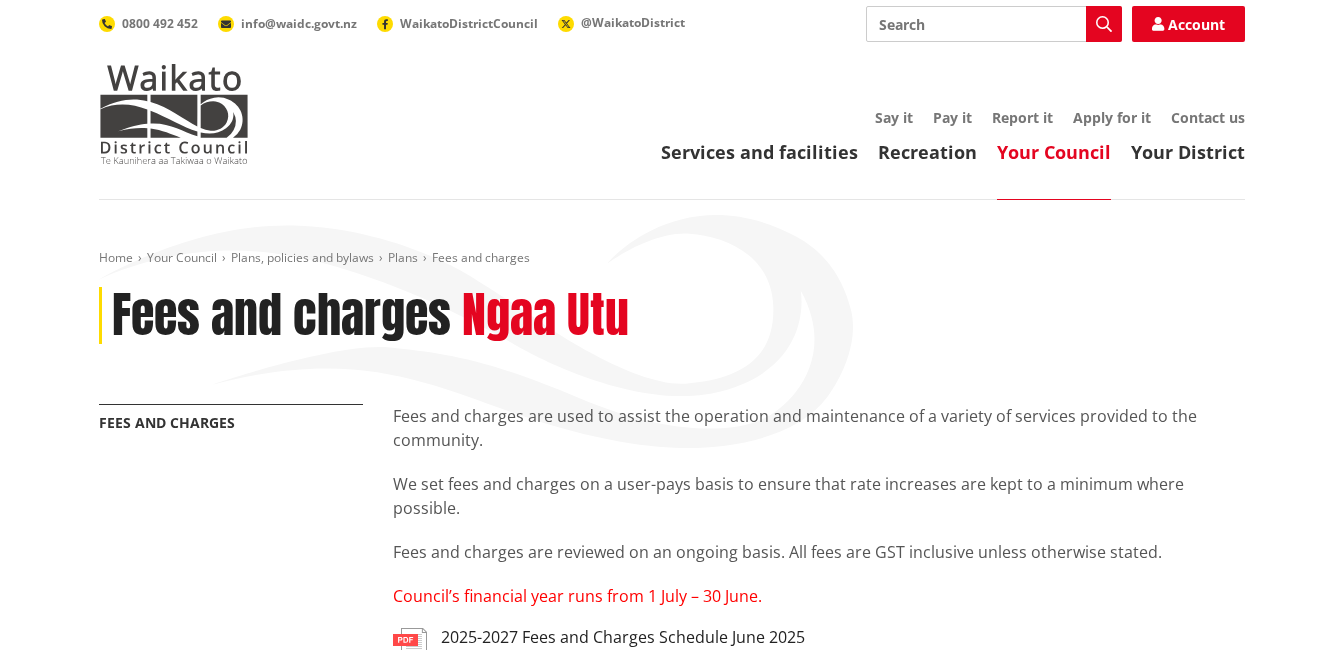 scroll, scrollTop: 0, scrollLeft: 0, axis: both 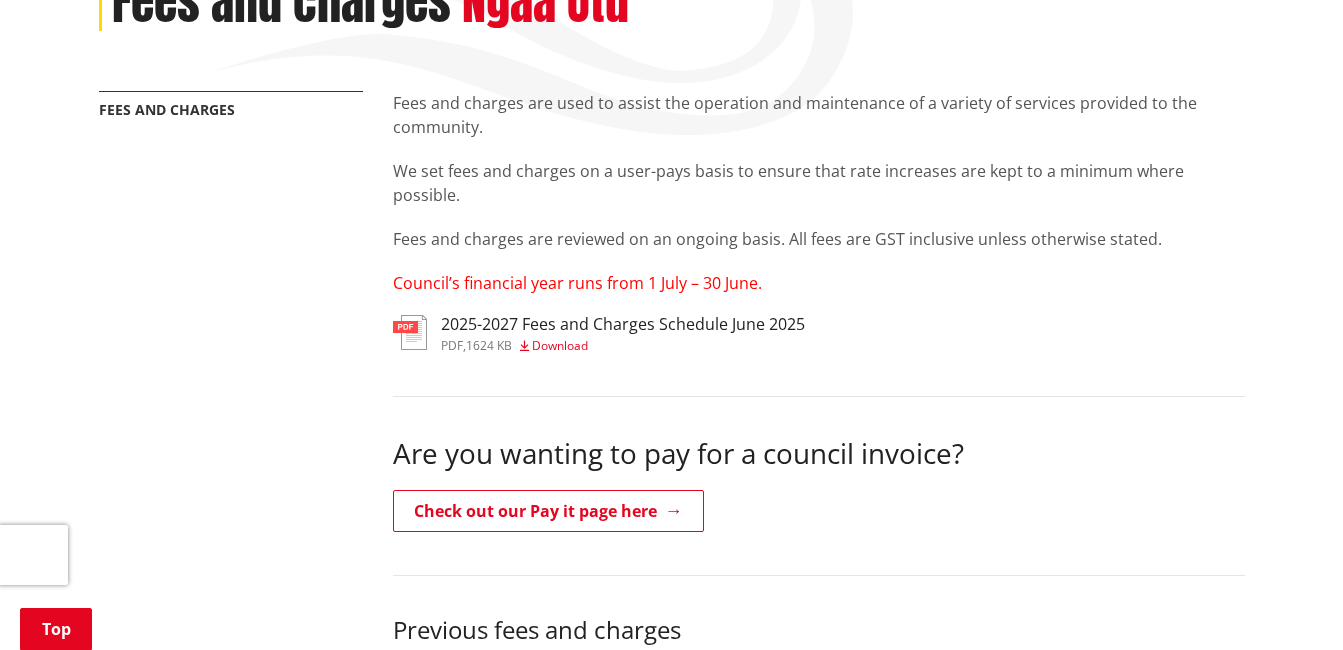 click on "2025-2027 Fees and Charges Schedule June 2025" at bounding box center [623, 324] 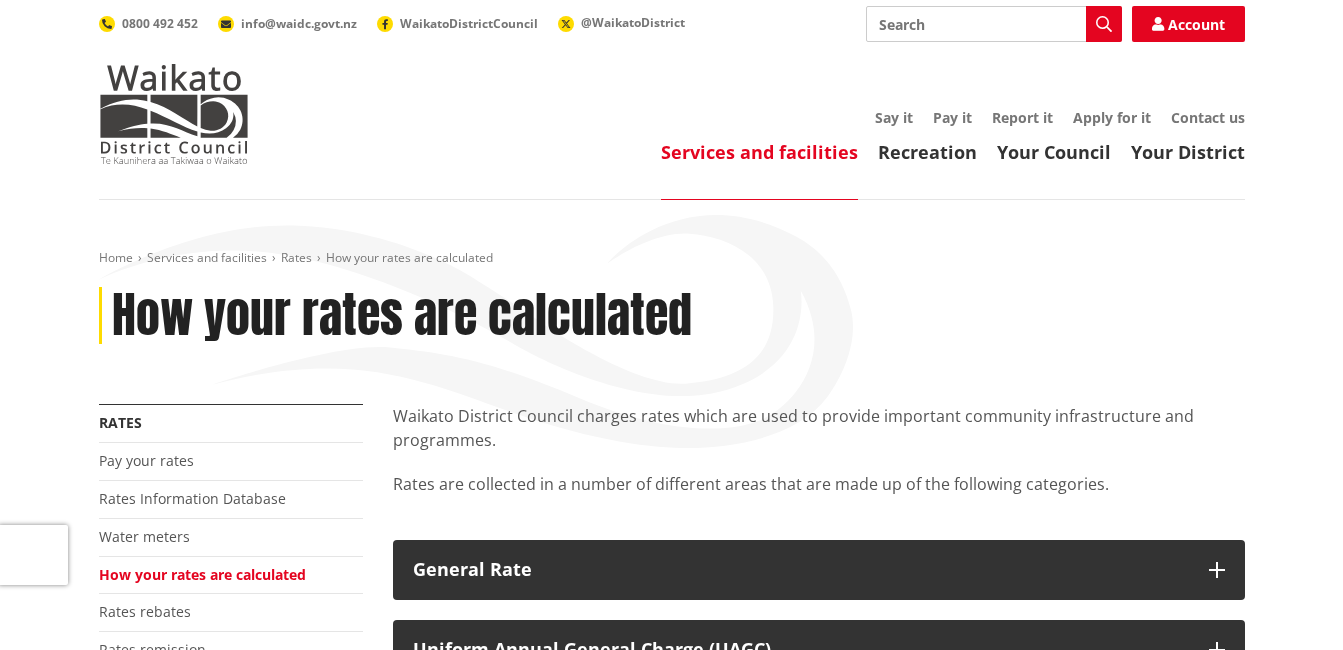 scroll, scrollTop: 0, scrollLeft: 0, axis: both 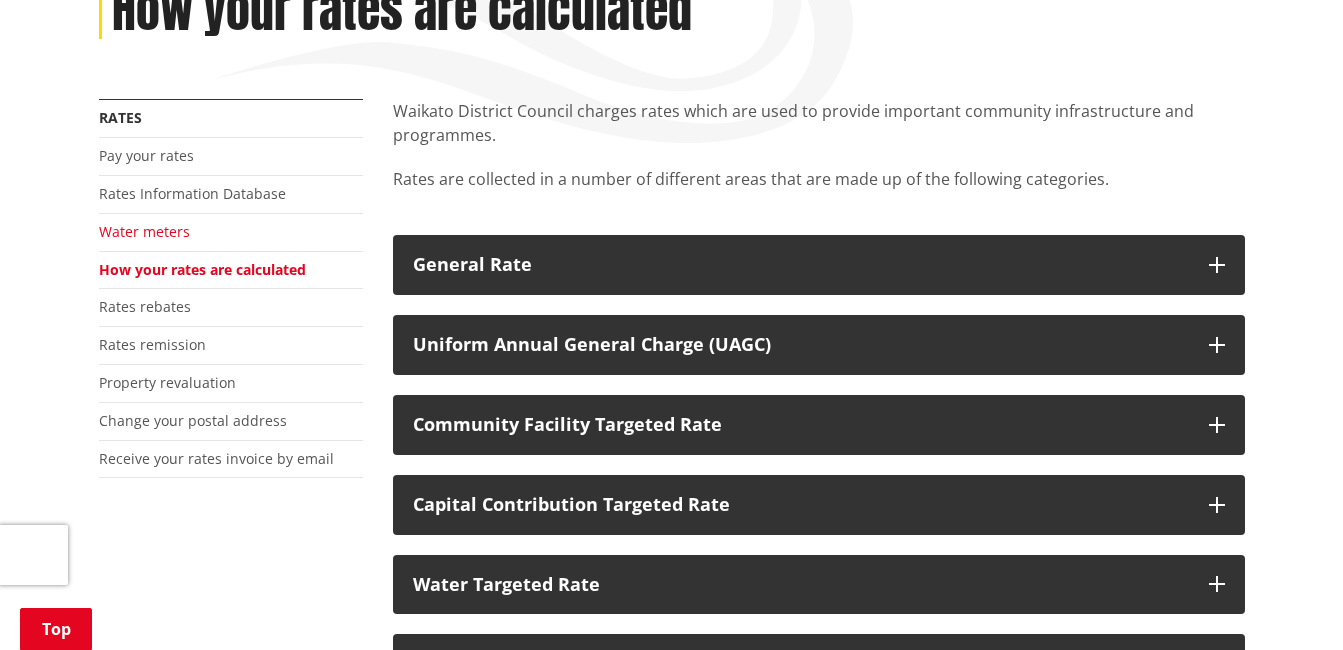 click on "Water meters" at bounding box center [144, 231] 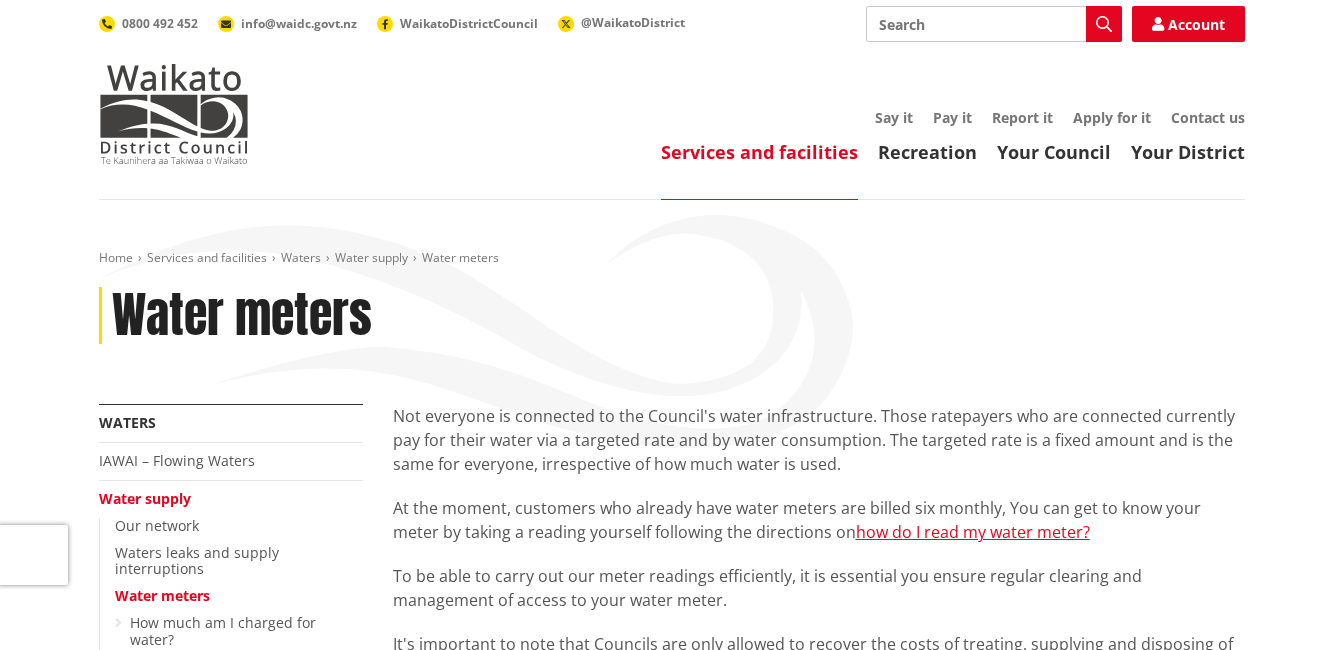 scroll, scrollTop: 0, scrollLeft: 0, axis: both 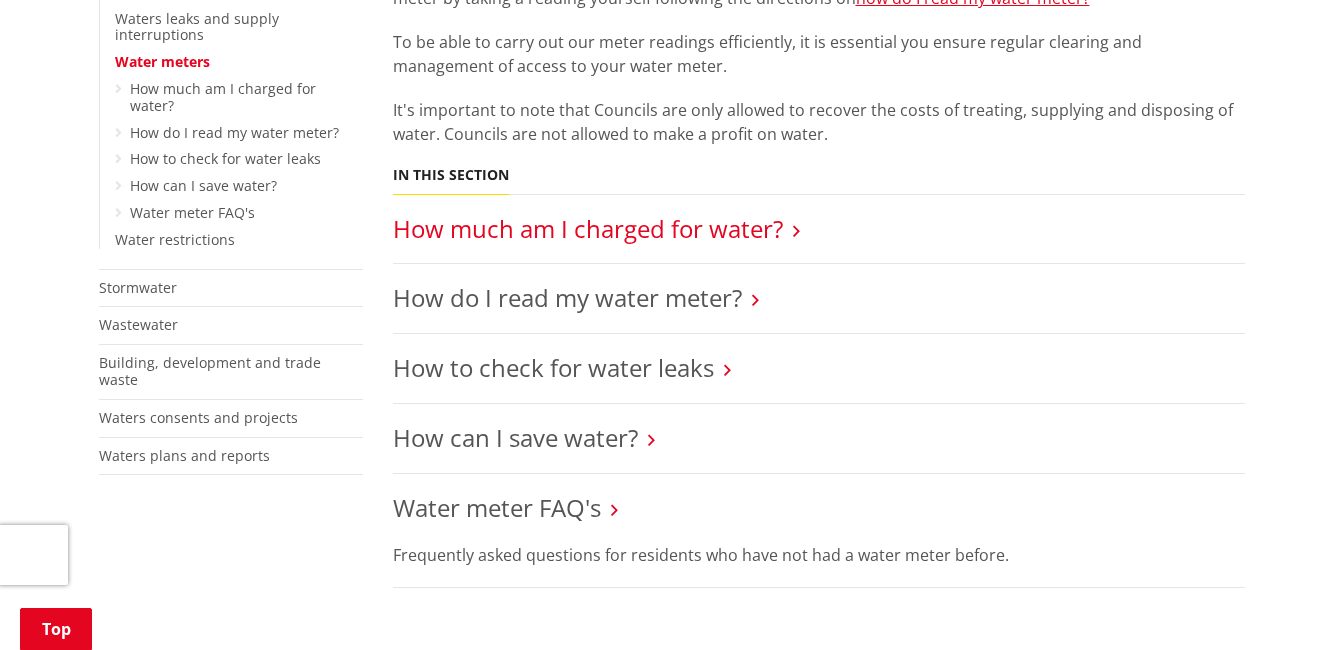 click on "How much am I charged for water?" at bounding box center (588, 228) 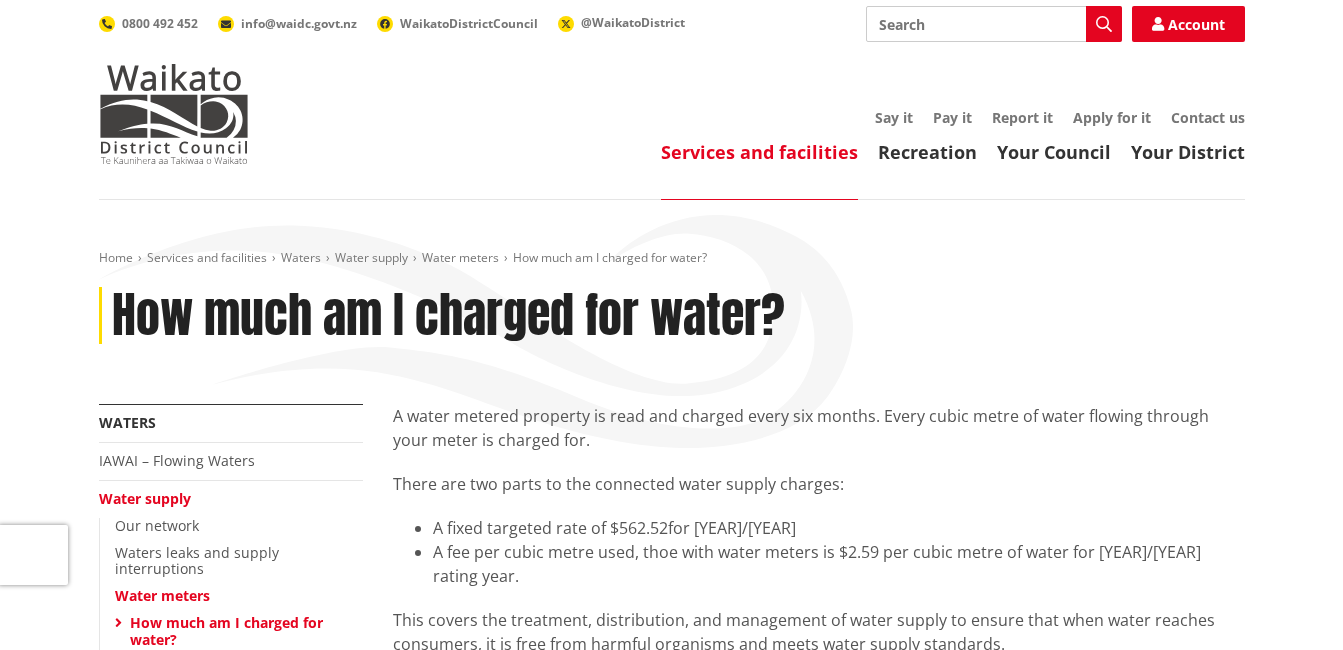 scroll, scrollTop: 0, scrollLeft: 0, axis: both 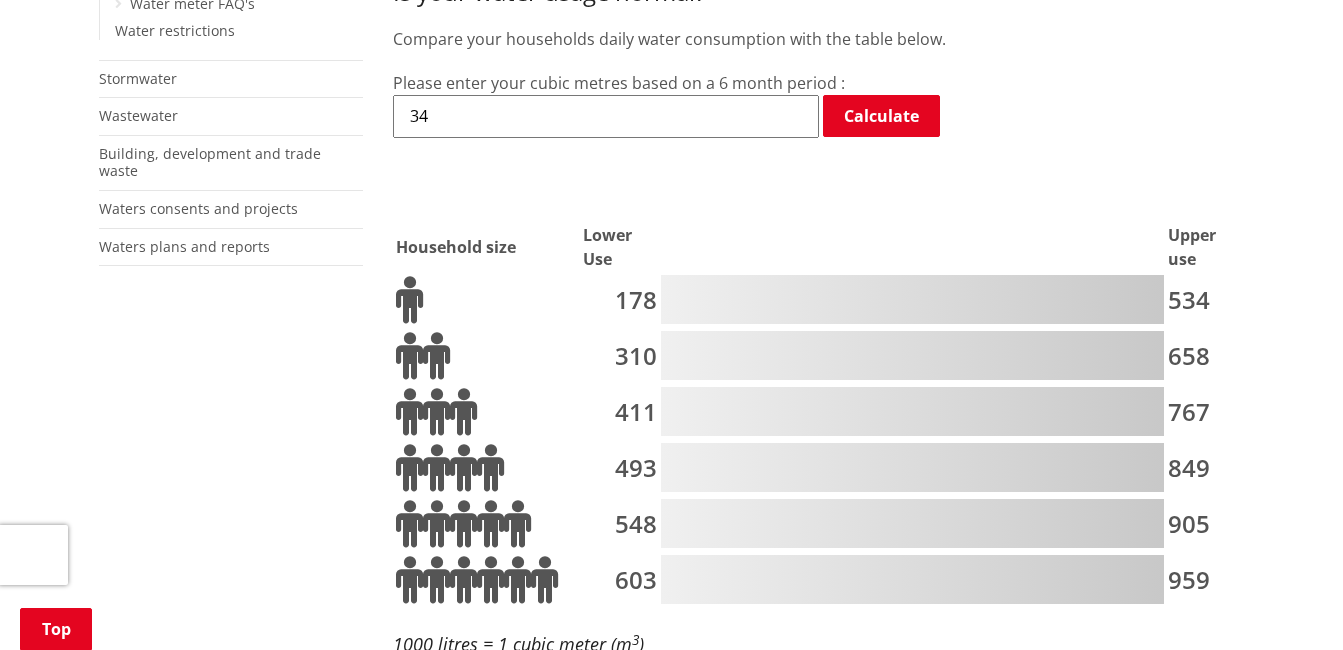 click on "34" at bounding box center (606, 116) 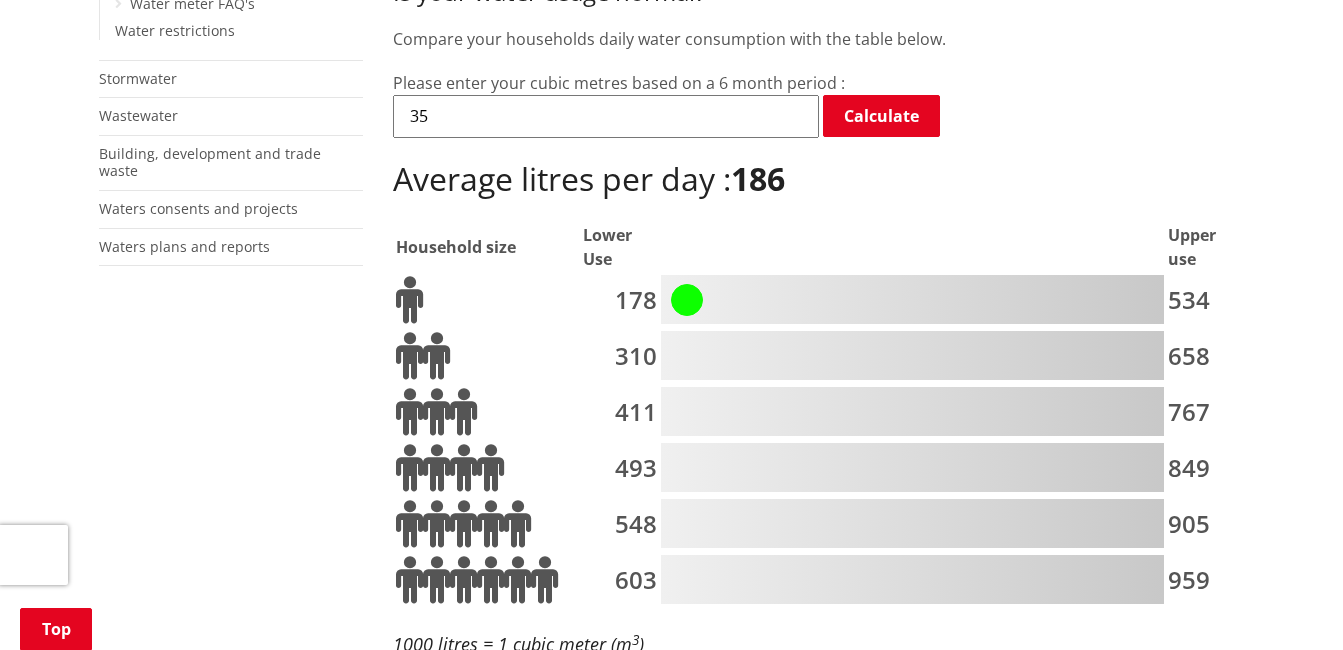 click on "35" at bounding box center [606, 116] 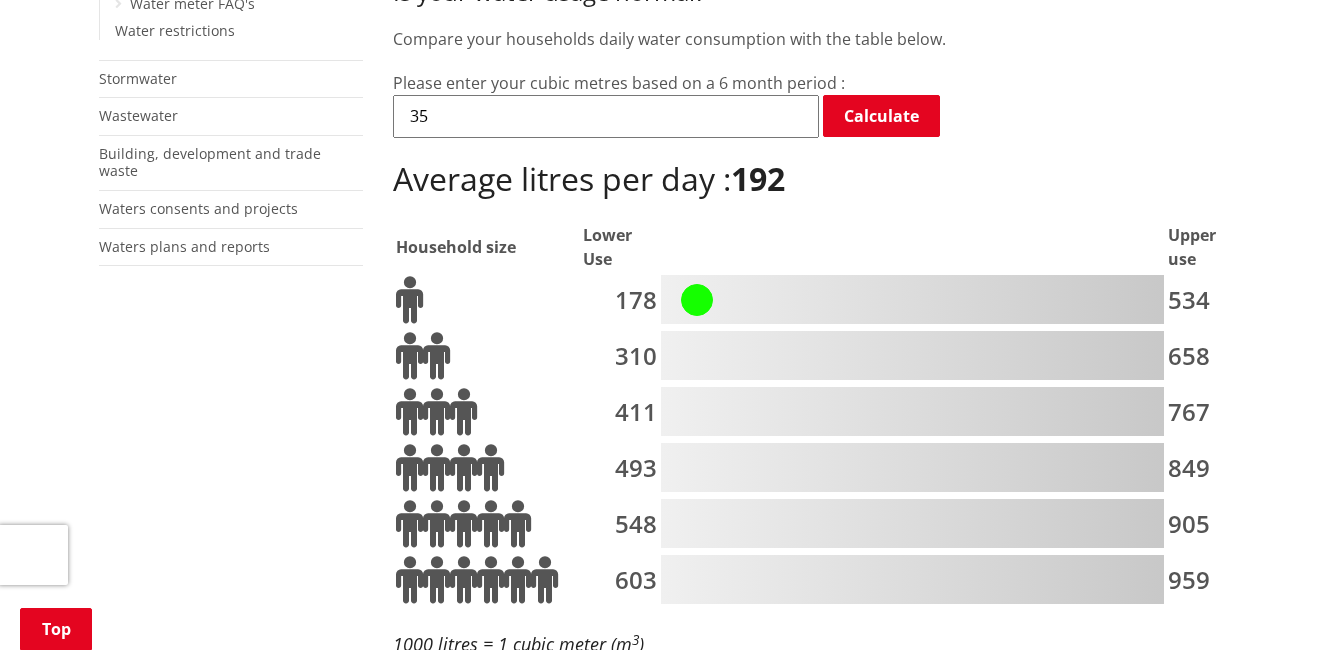 click at bounding box center (912, 411) 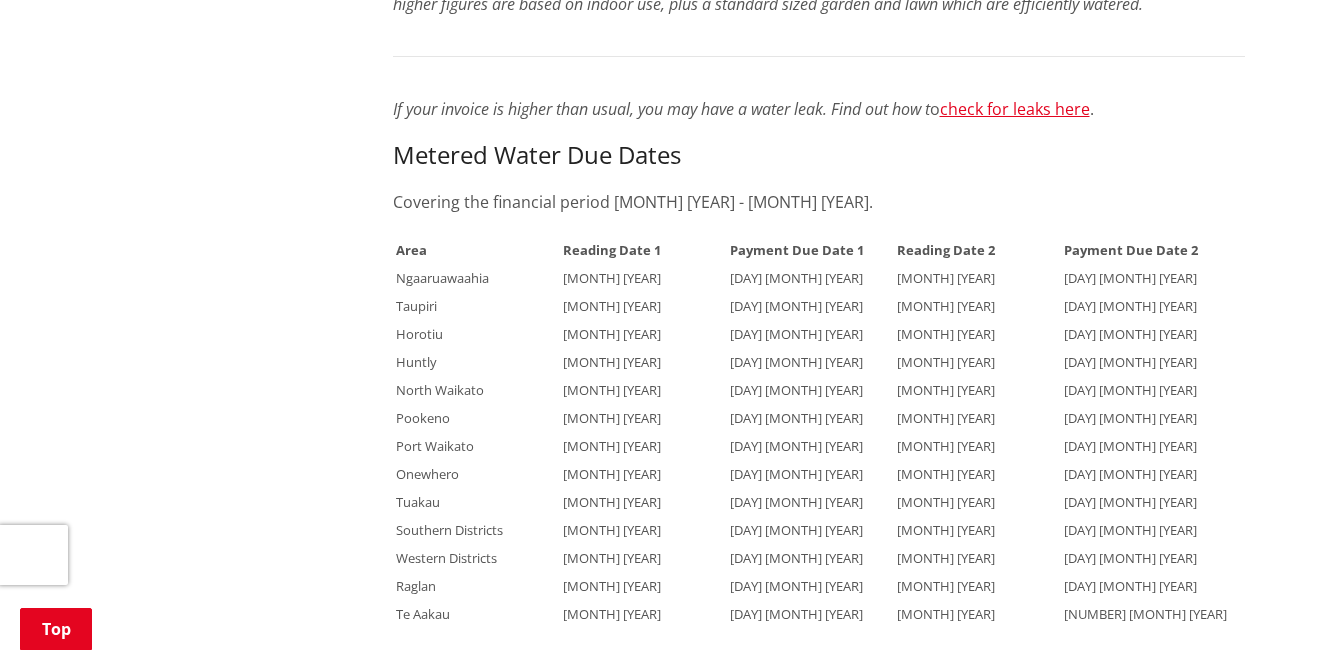scroll, scrollTop: 1472, scrollLeft: 0, axis: vertical 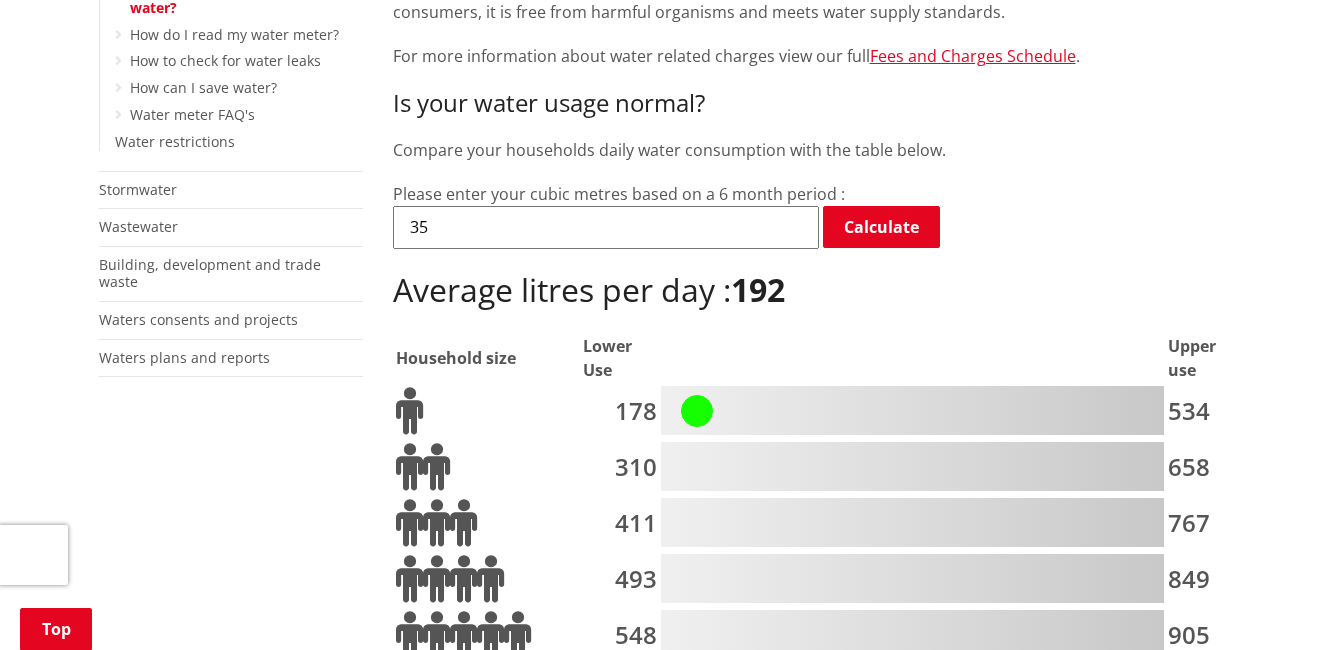 click on "35" at bounding box center [606, 227] 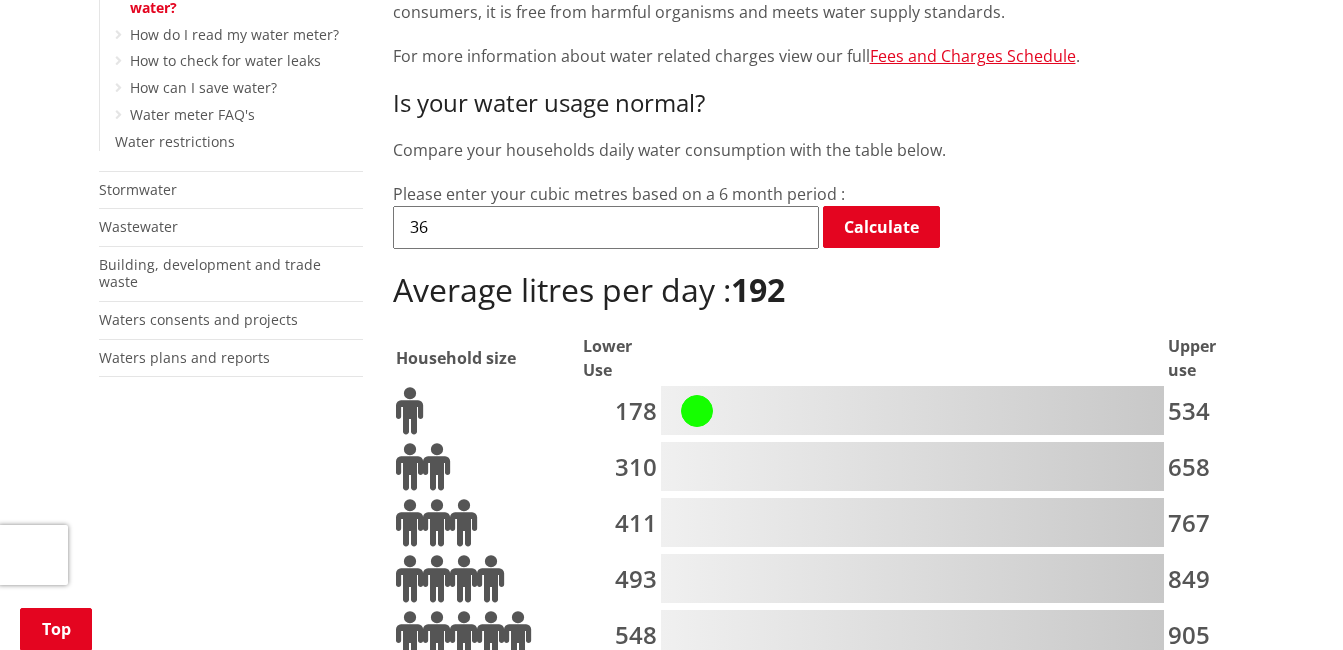 click on "36" at bounding box center [606, 227] 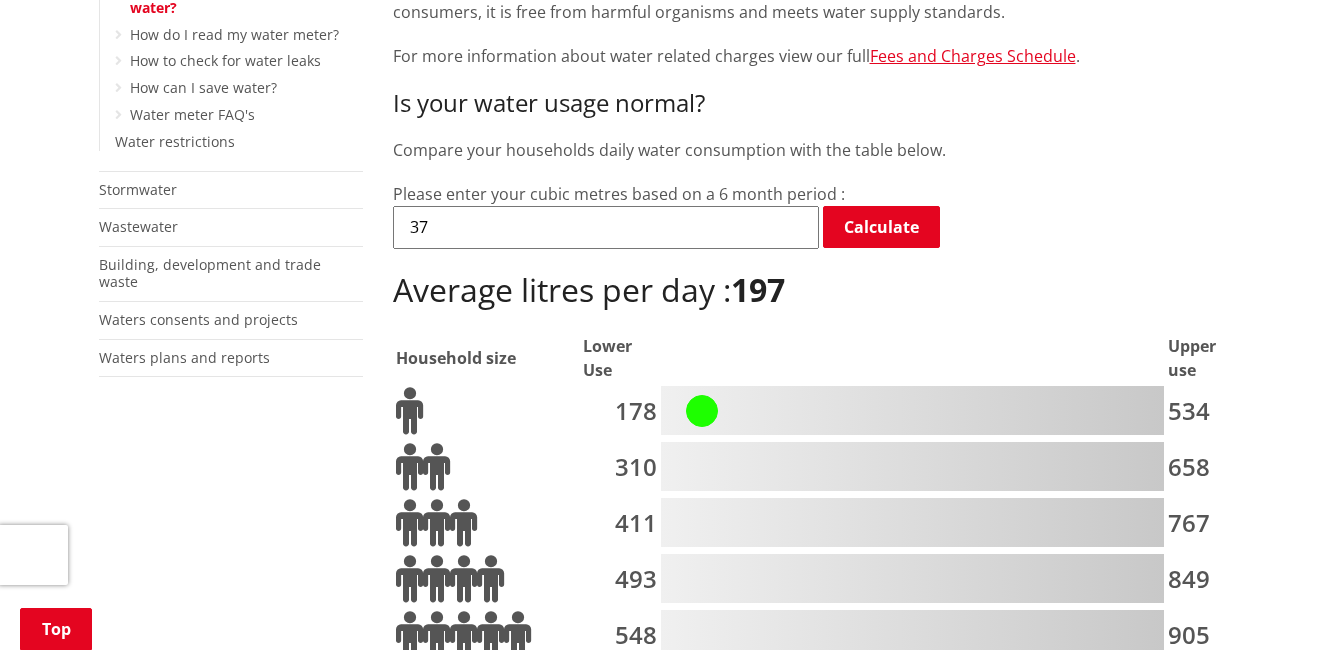 click on "37" at bounding box center (606, 227) 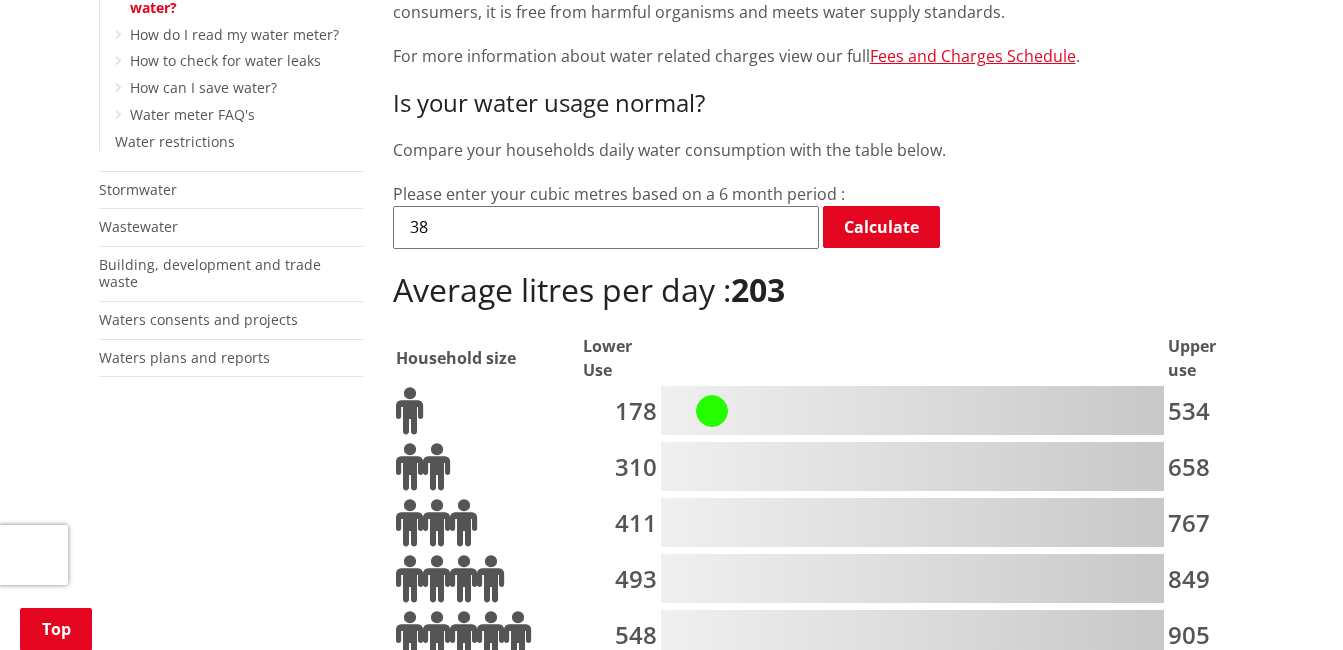 type on "38" 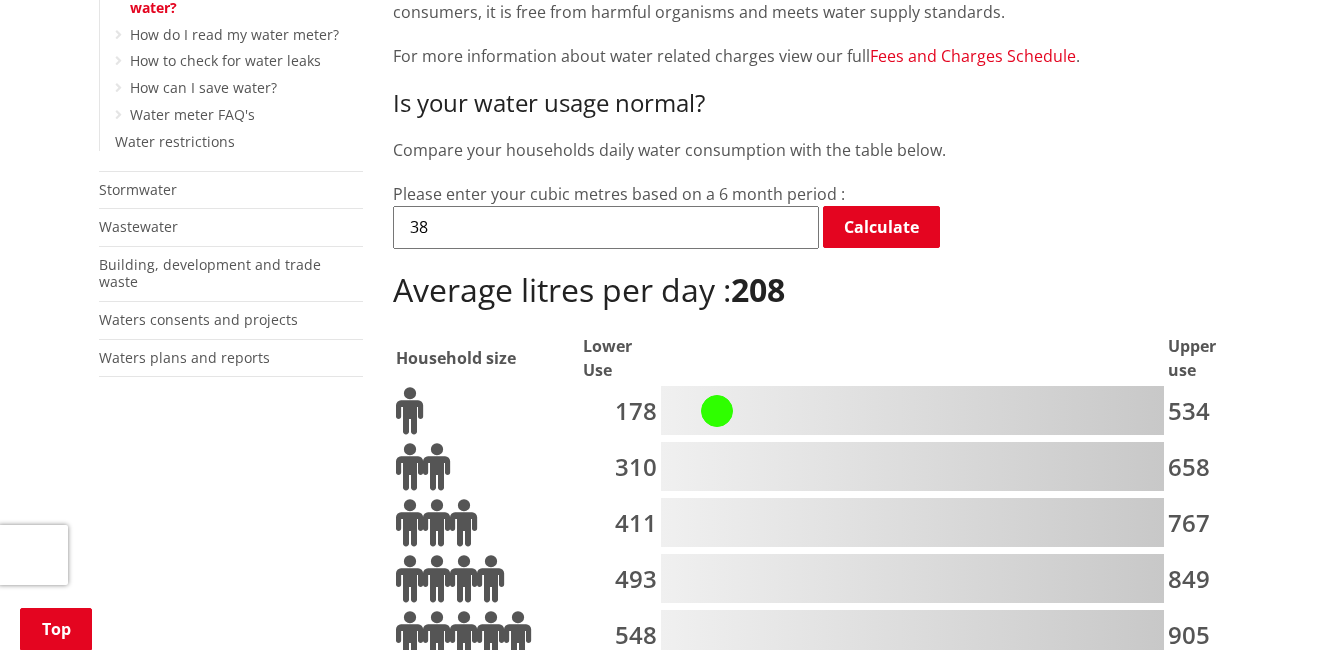 click on "Fees and Charges Schedule" at bounding box center (973, 56) 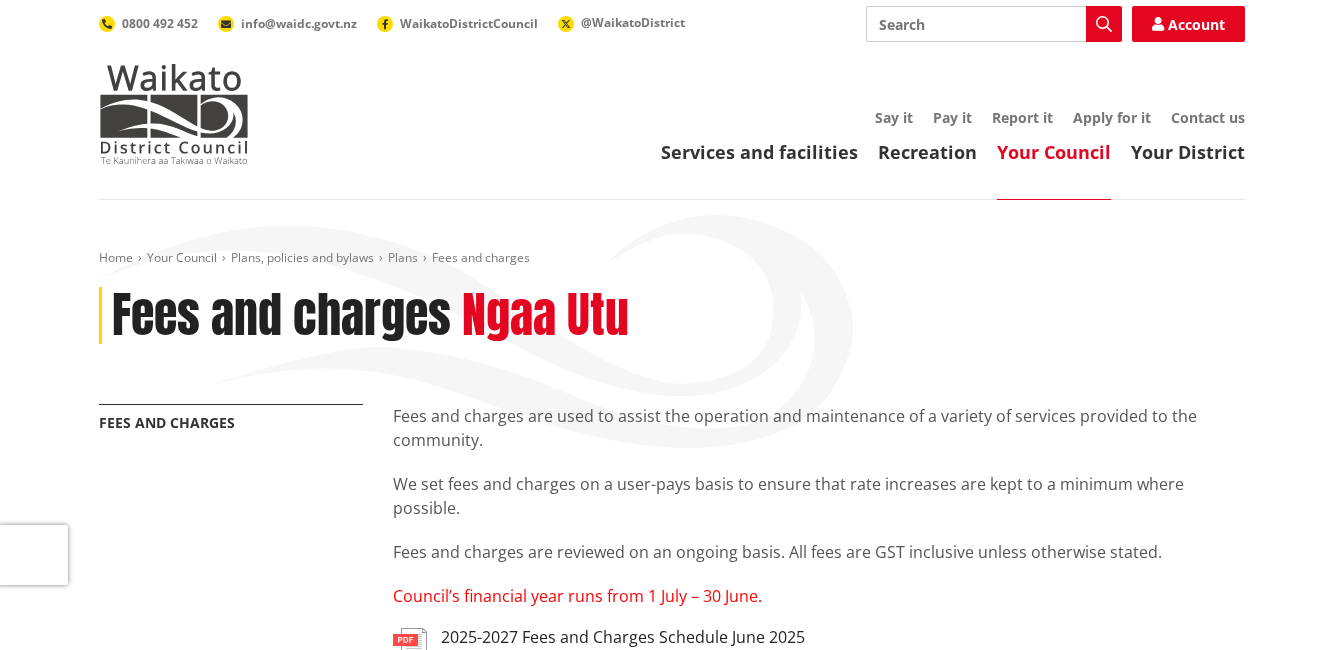 scroll, scrollTop: 0, scrollLeft: 0, axis: both 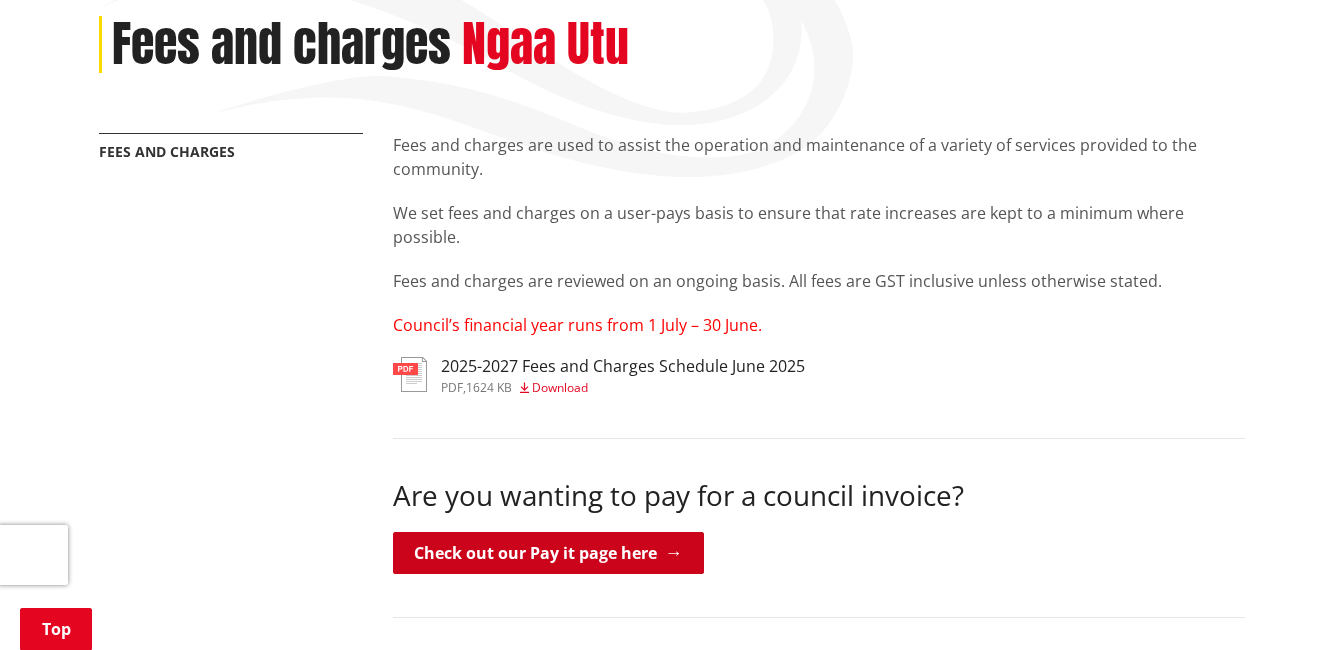 click on "Check out our Pay it page here" at bounding box center [548, 553] 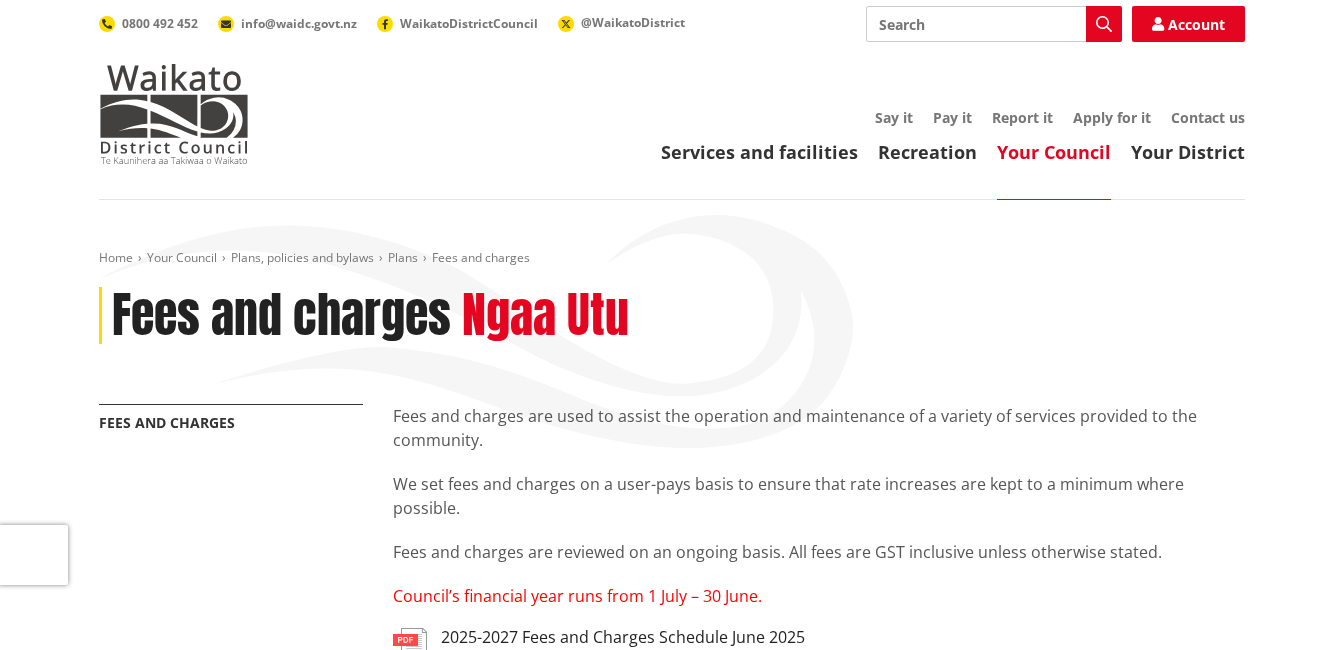 scroll, scrollTop: 271, scrollLeft: 0, axis: vertical 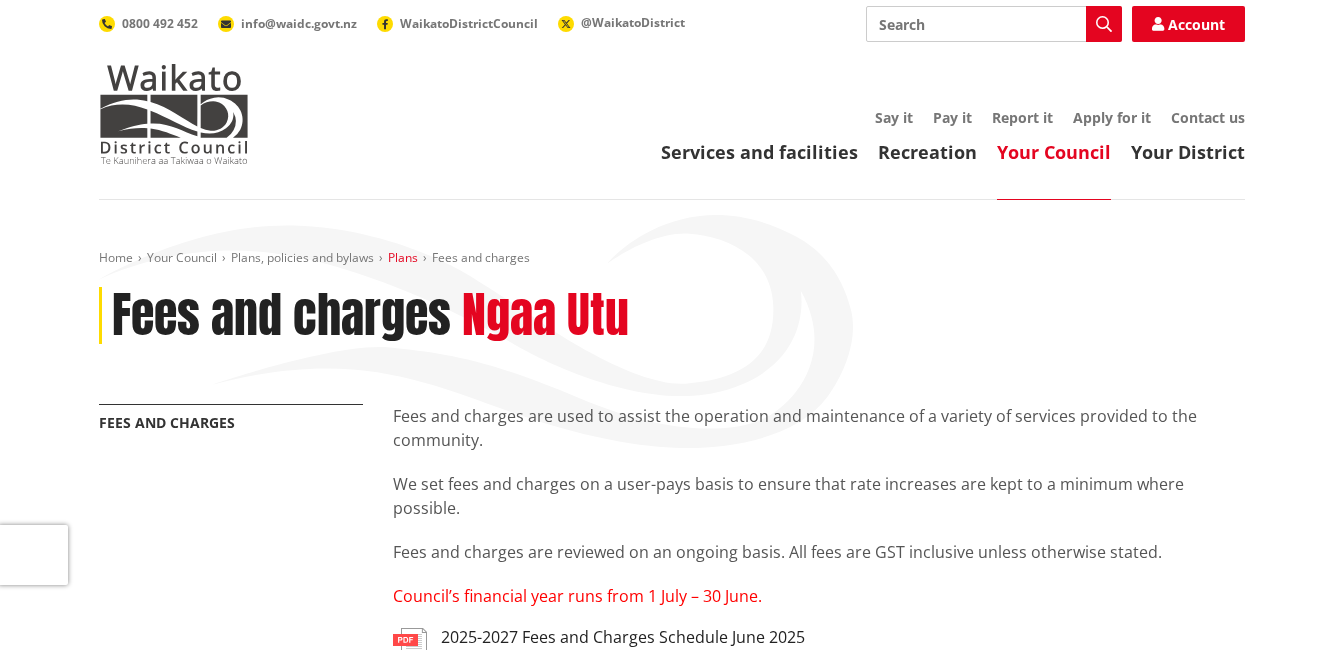 click on "Plans" at bounding box center [403, 257] 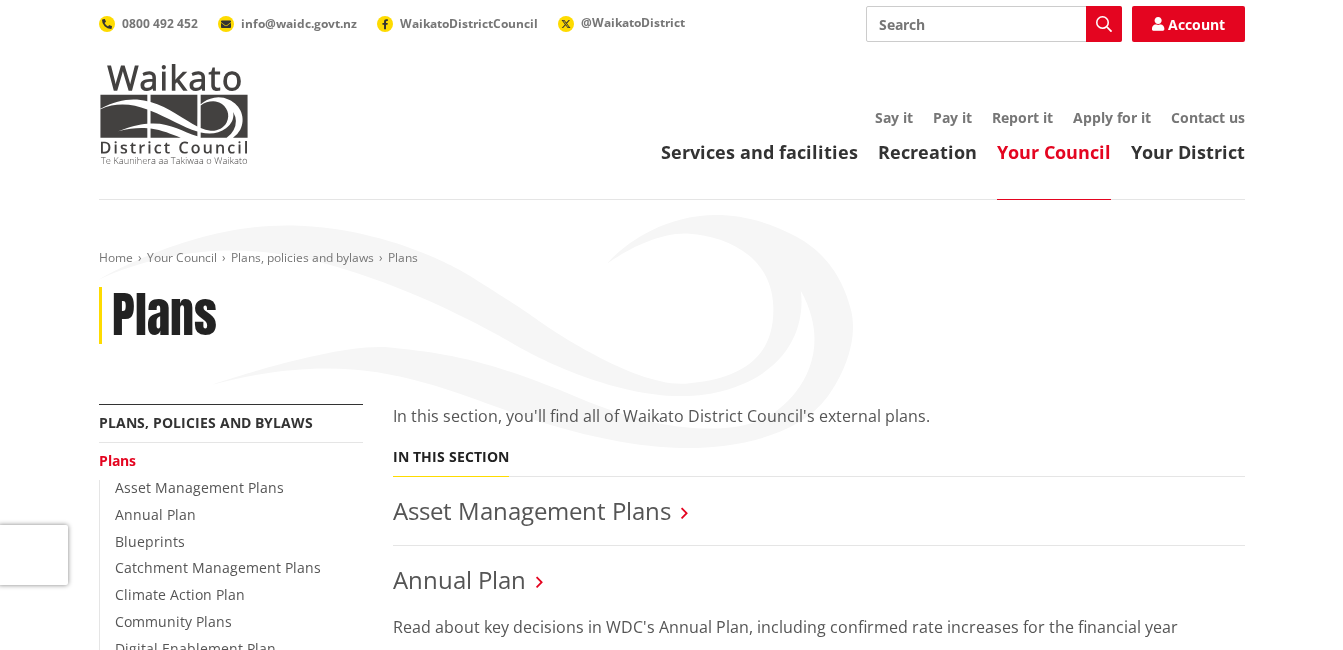 scroll, scrollTop: 0, scrollLeft: 0, axis: both 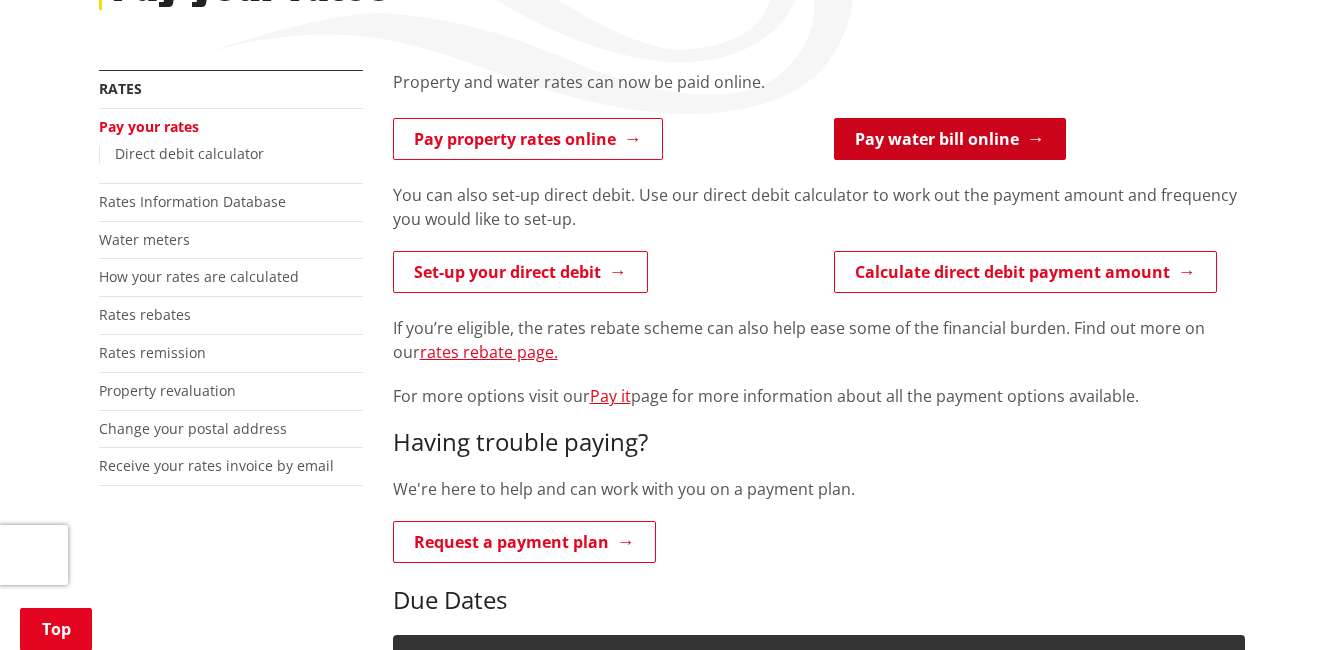 click on "Pay water bill online" at bounding box center [950, 139] 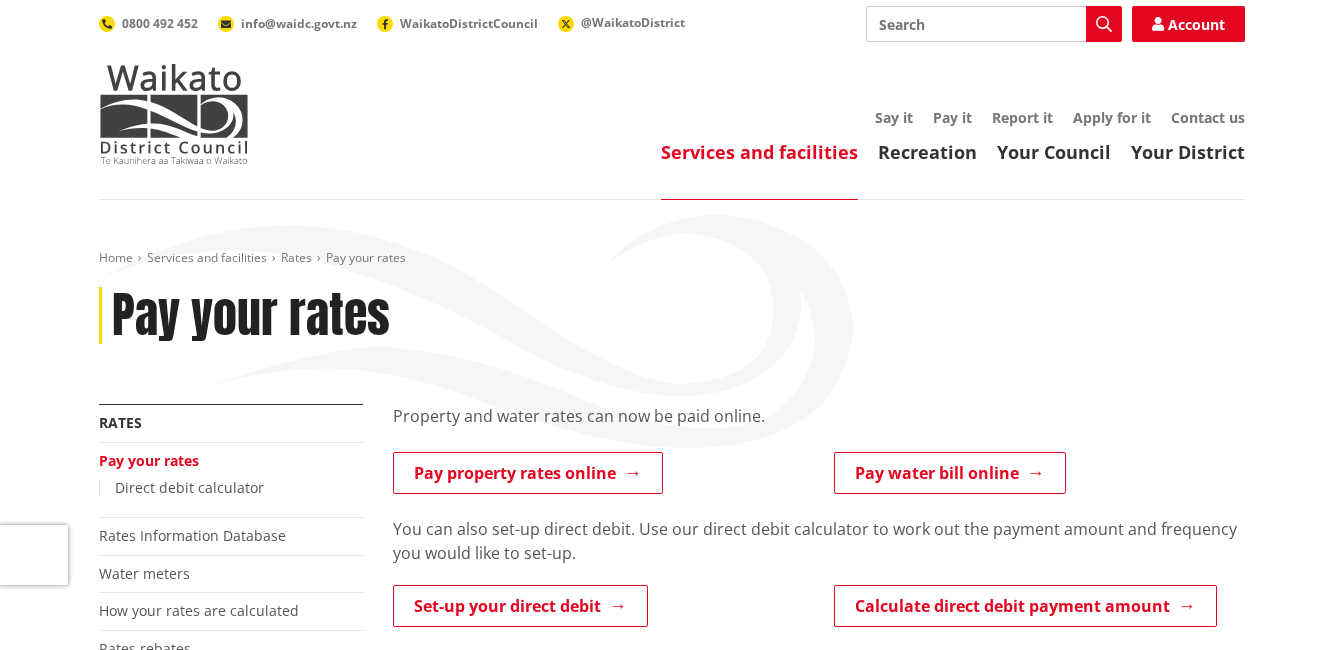 scroll, scrollTop: 334, scrollLeft: 0, axis: vertical 